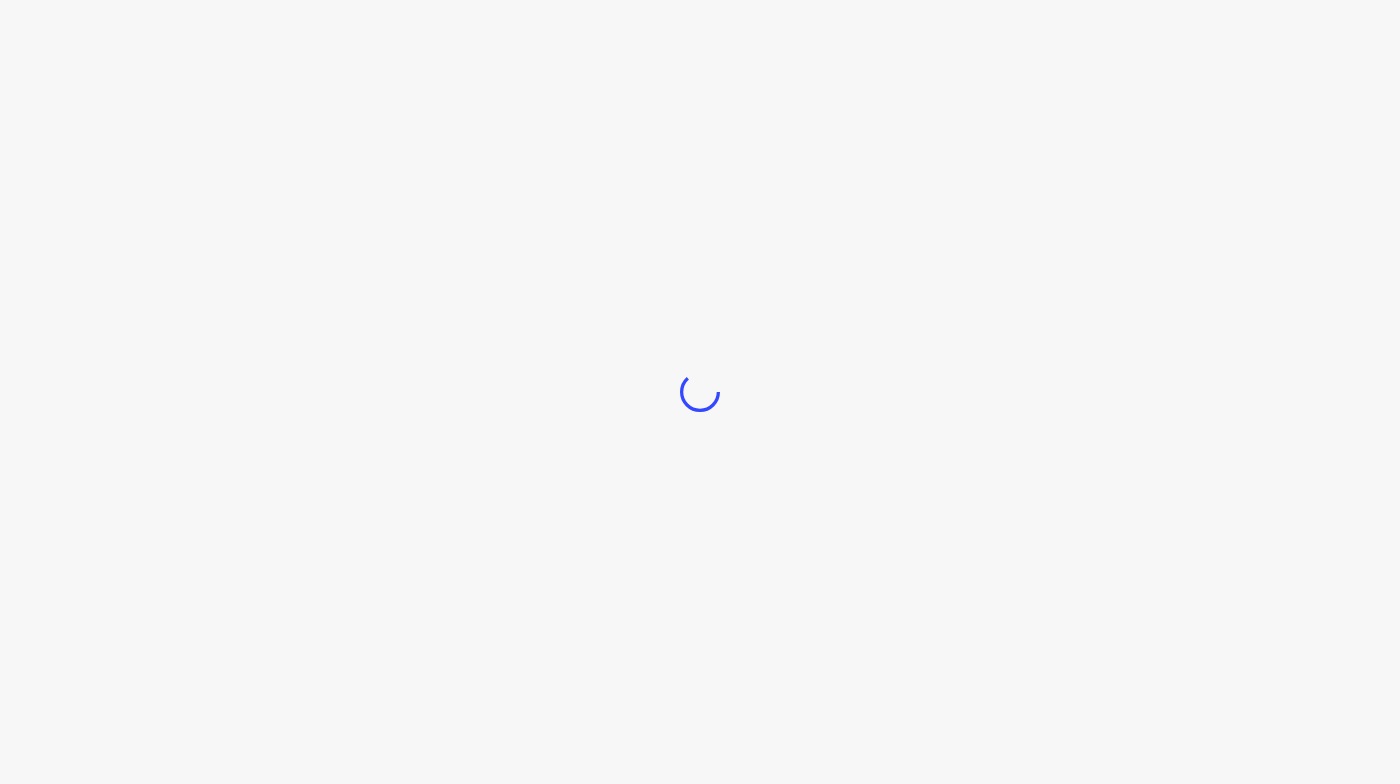 scroll, scrollTop: 0, scrollLeft: 0, axis: both 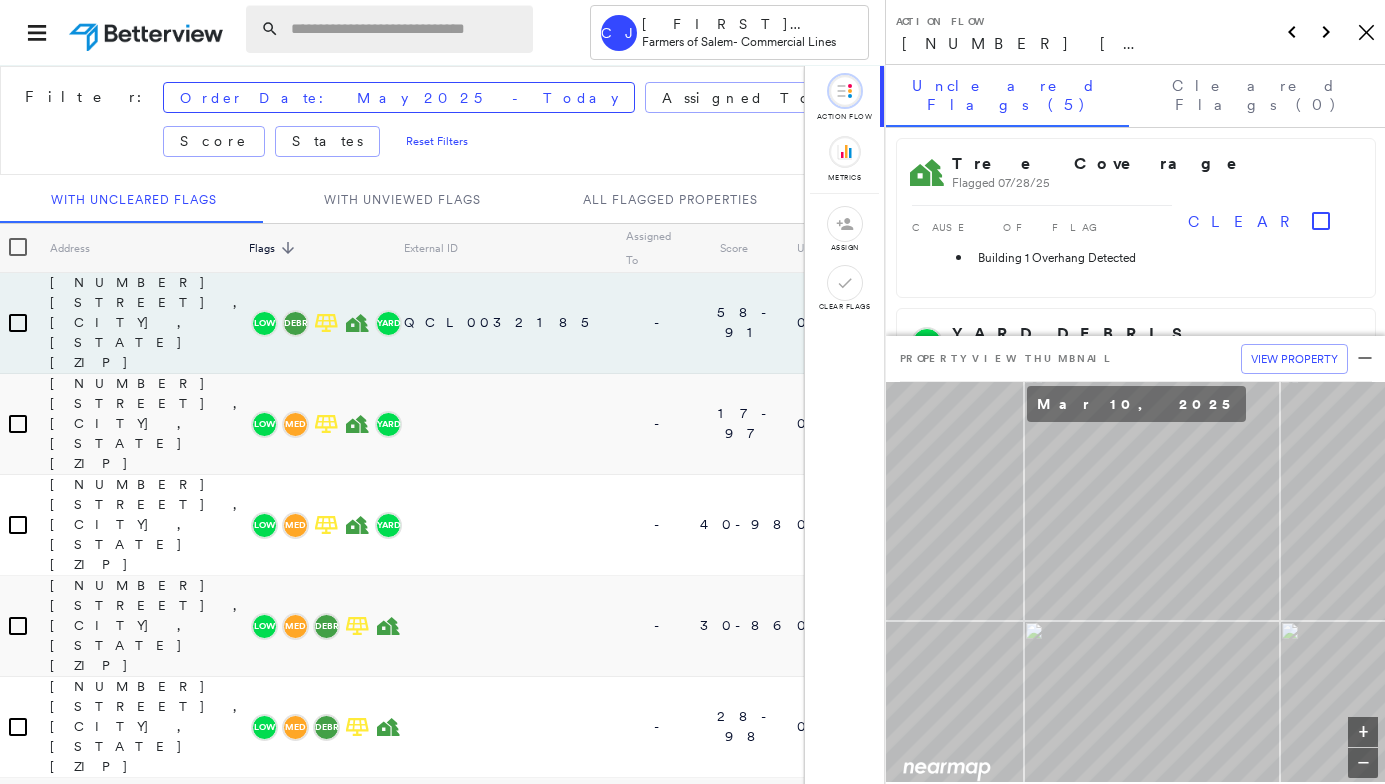 click at bounding box center [406, 29] 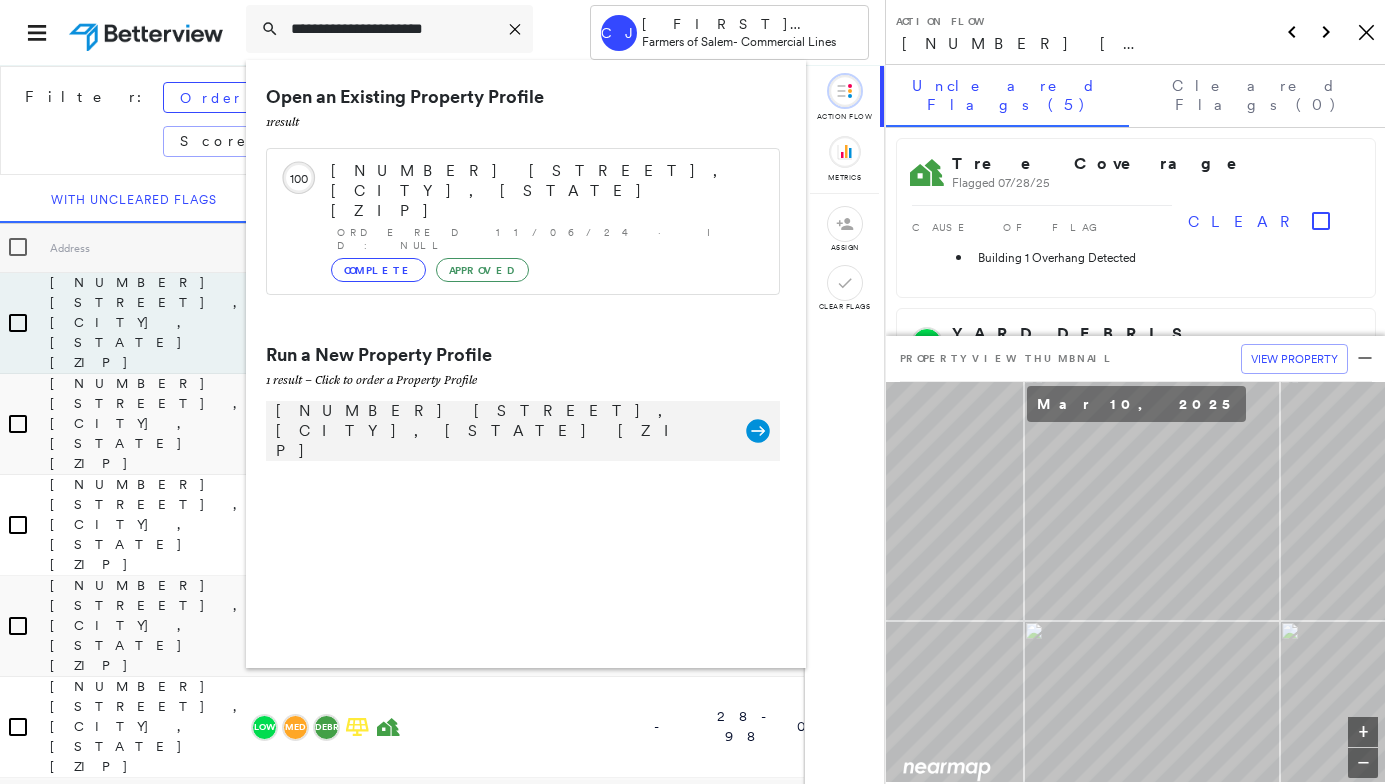 type on "**********" 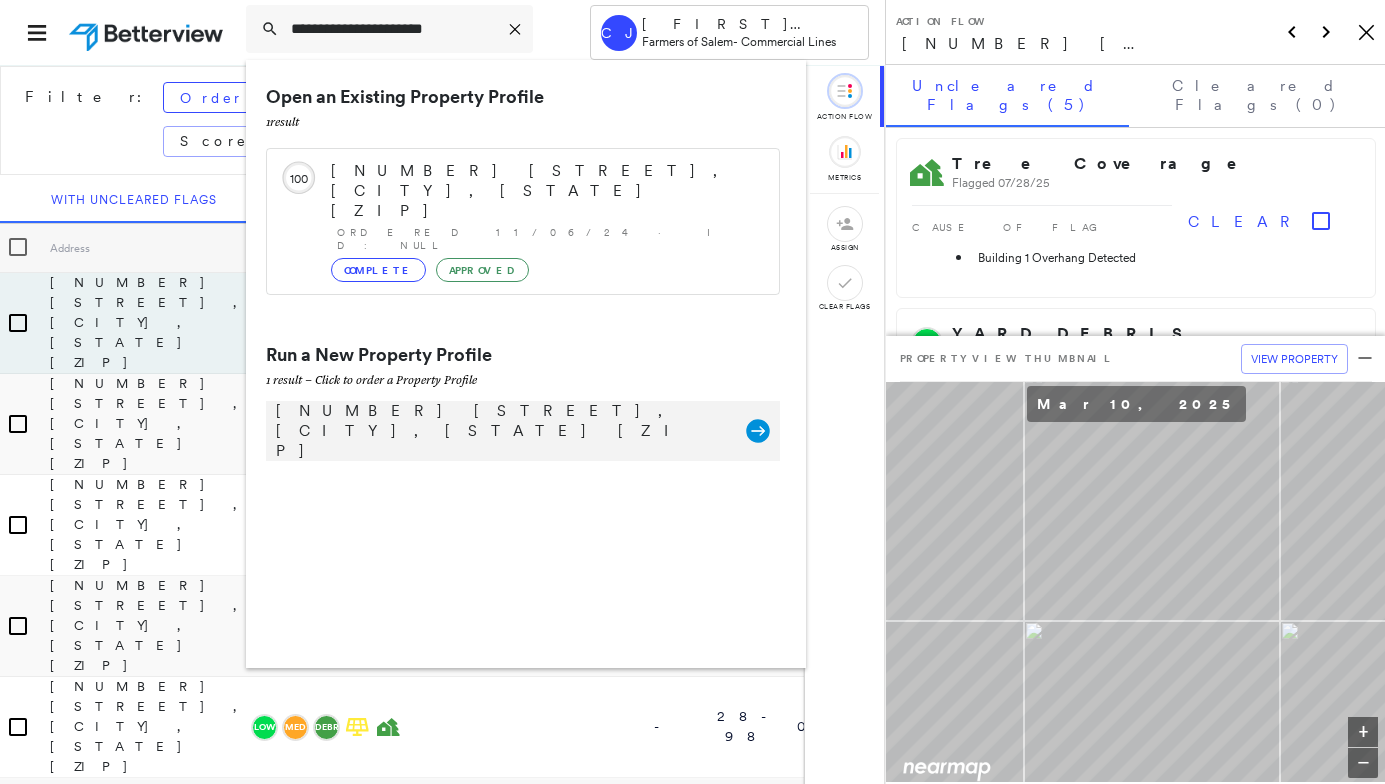 click on "[NUMBER] [STREET], [CITY], [STATE] [ZIP] Group Created with Sketch." at bounding box center (523, 431) 